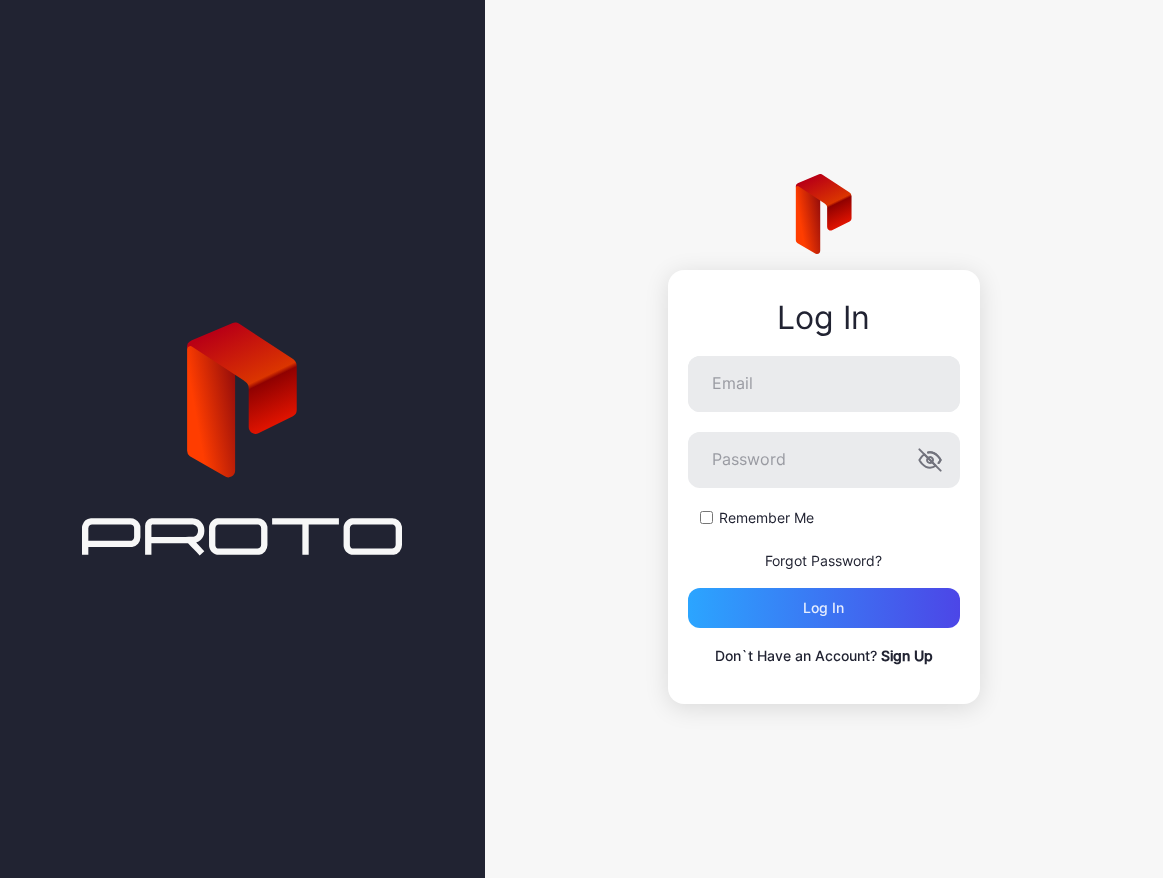 scroll, scrollTop: 0, scrollLeft: 0, axis: both 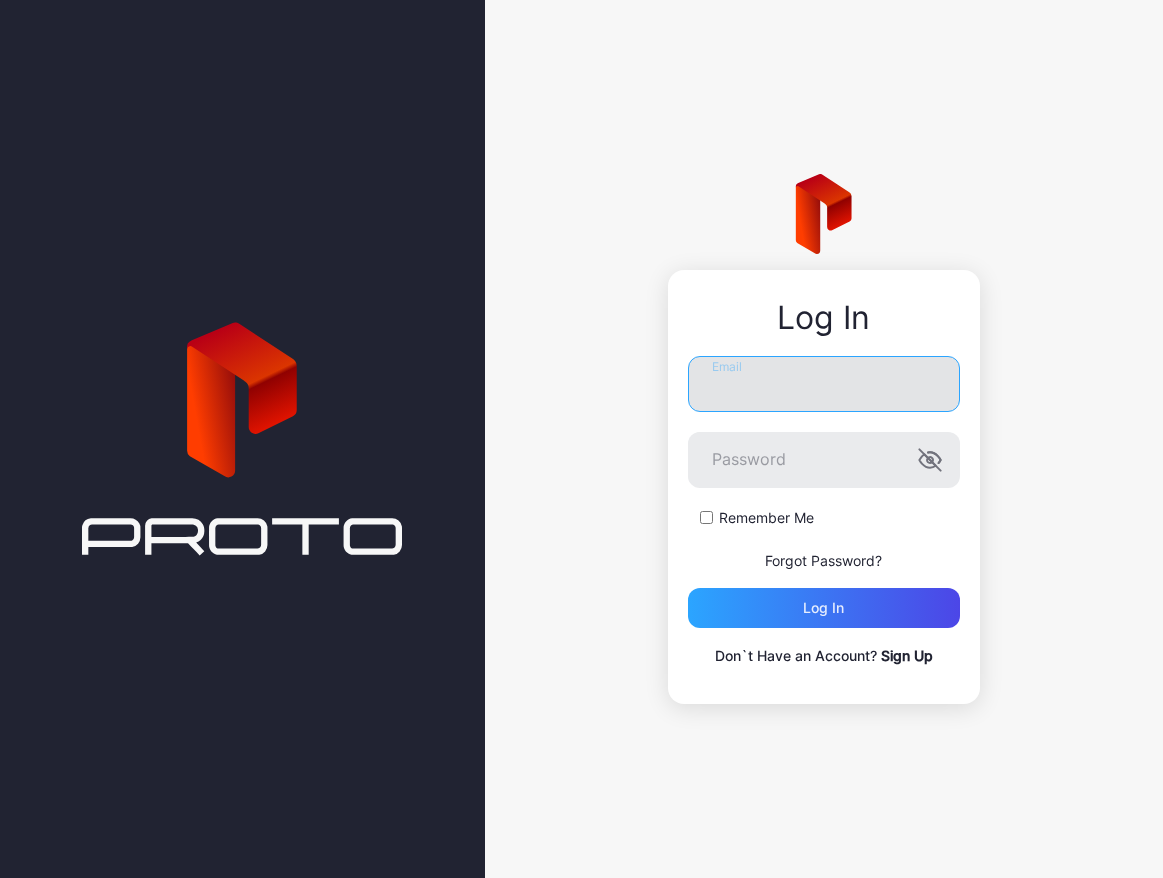click on "Email" at bounding box center [824, 384] 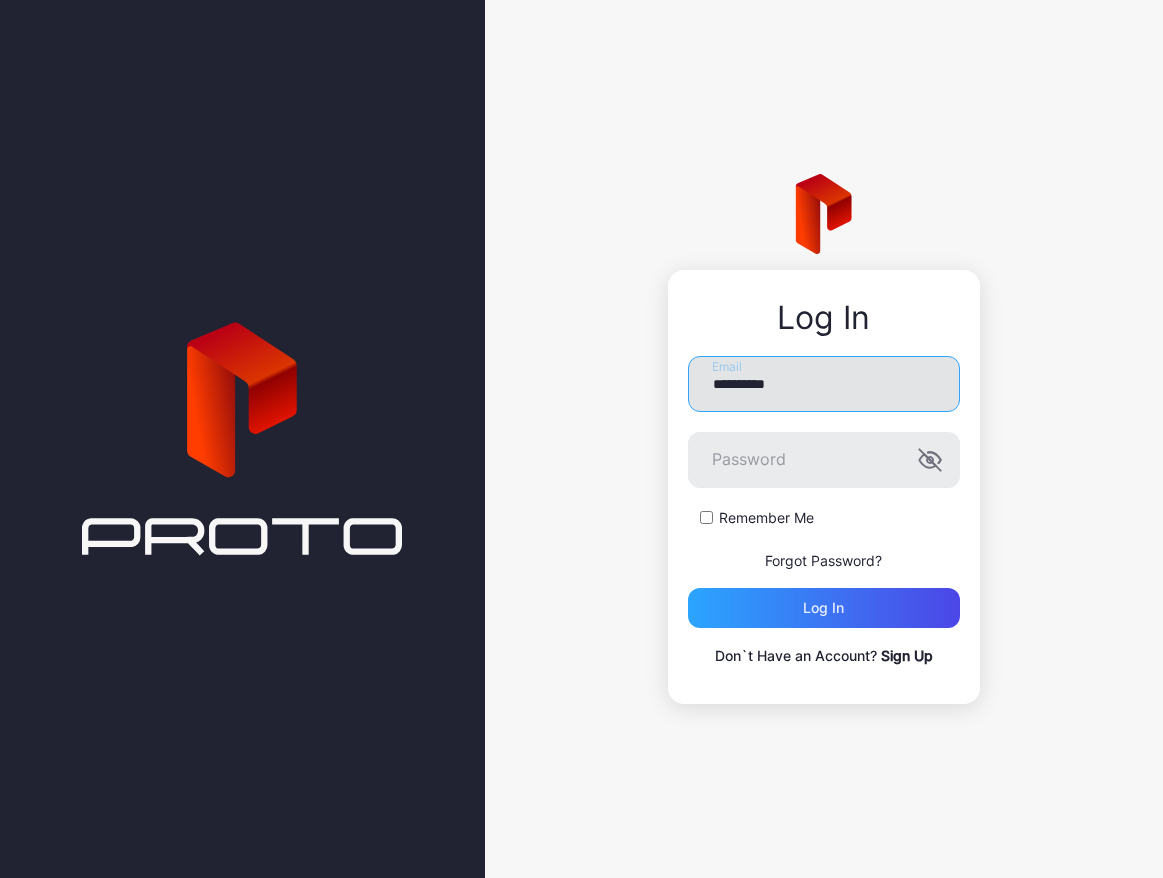 type on "**********" 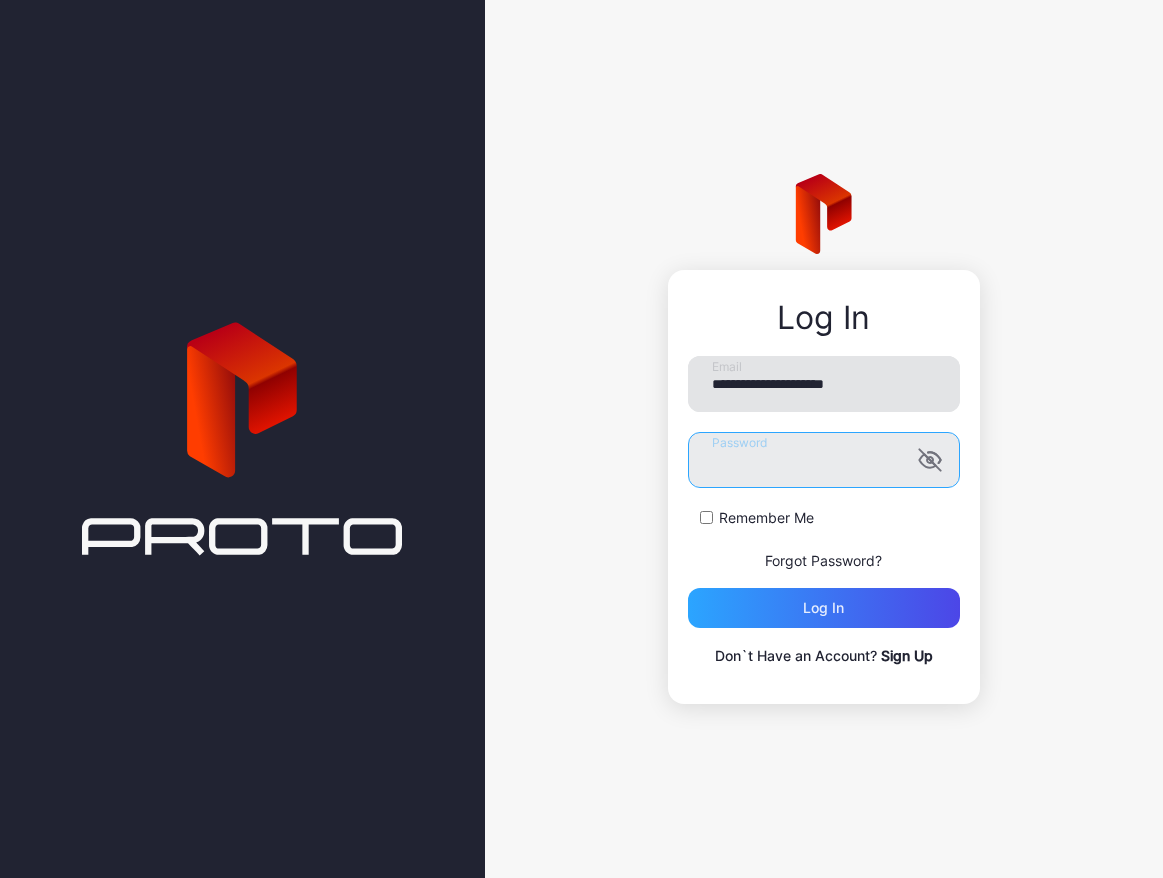 click on "Log in" at bounding box center [824, 608] 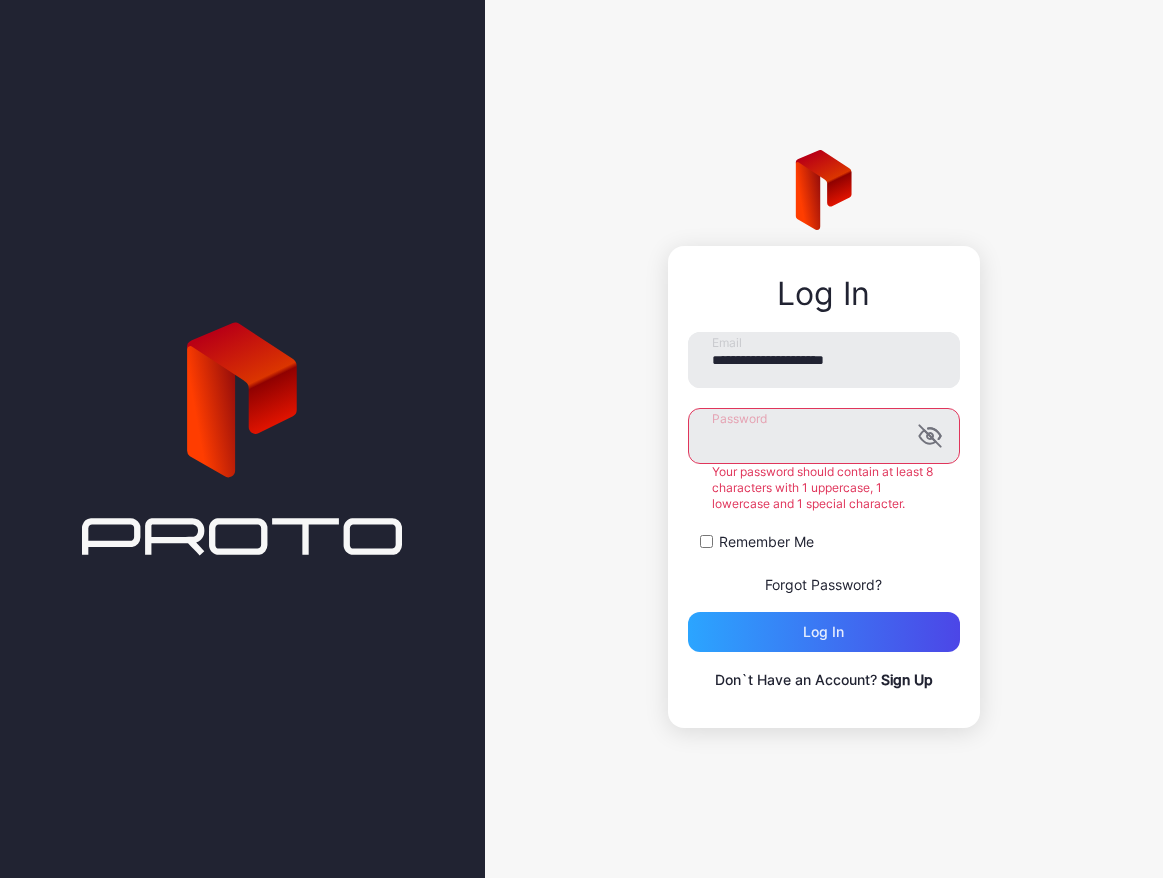 click on "Log in" at bounding box center (824, 632) 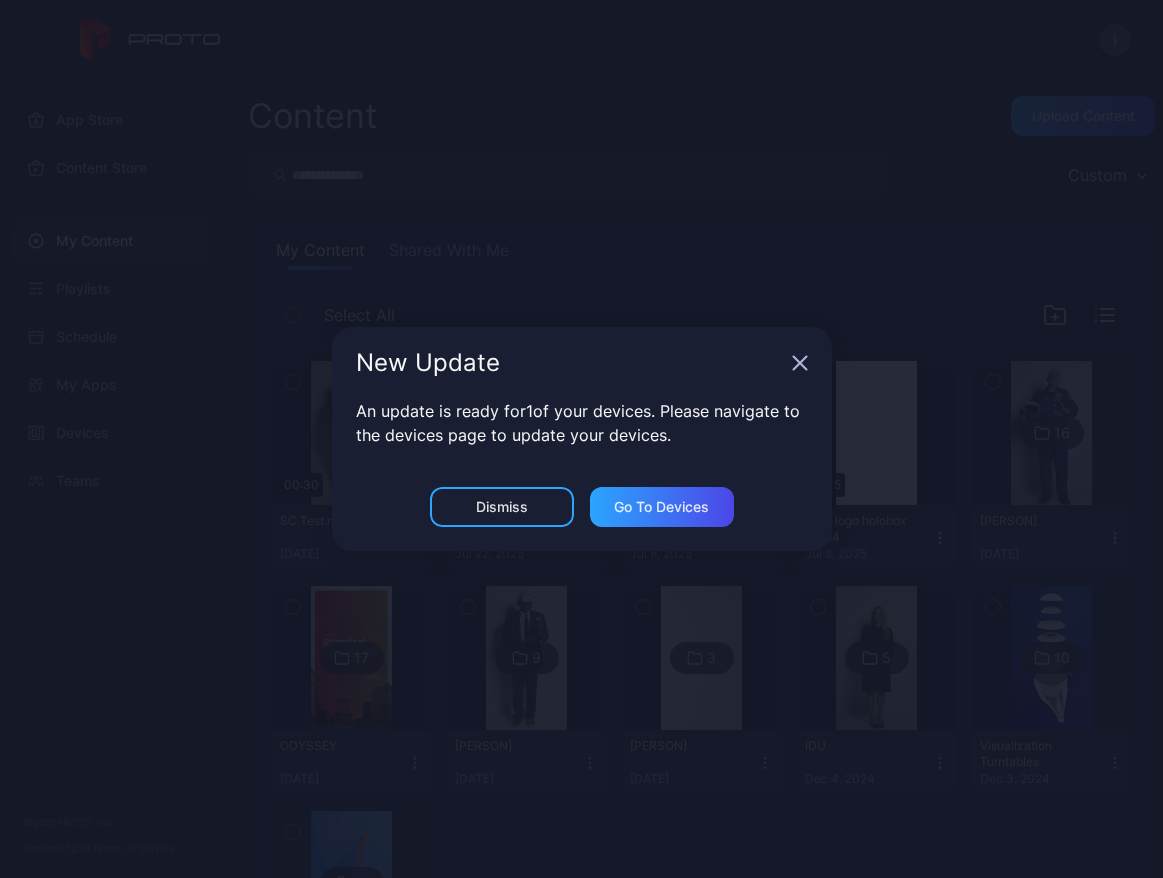 click 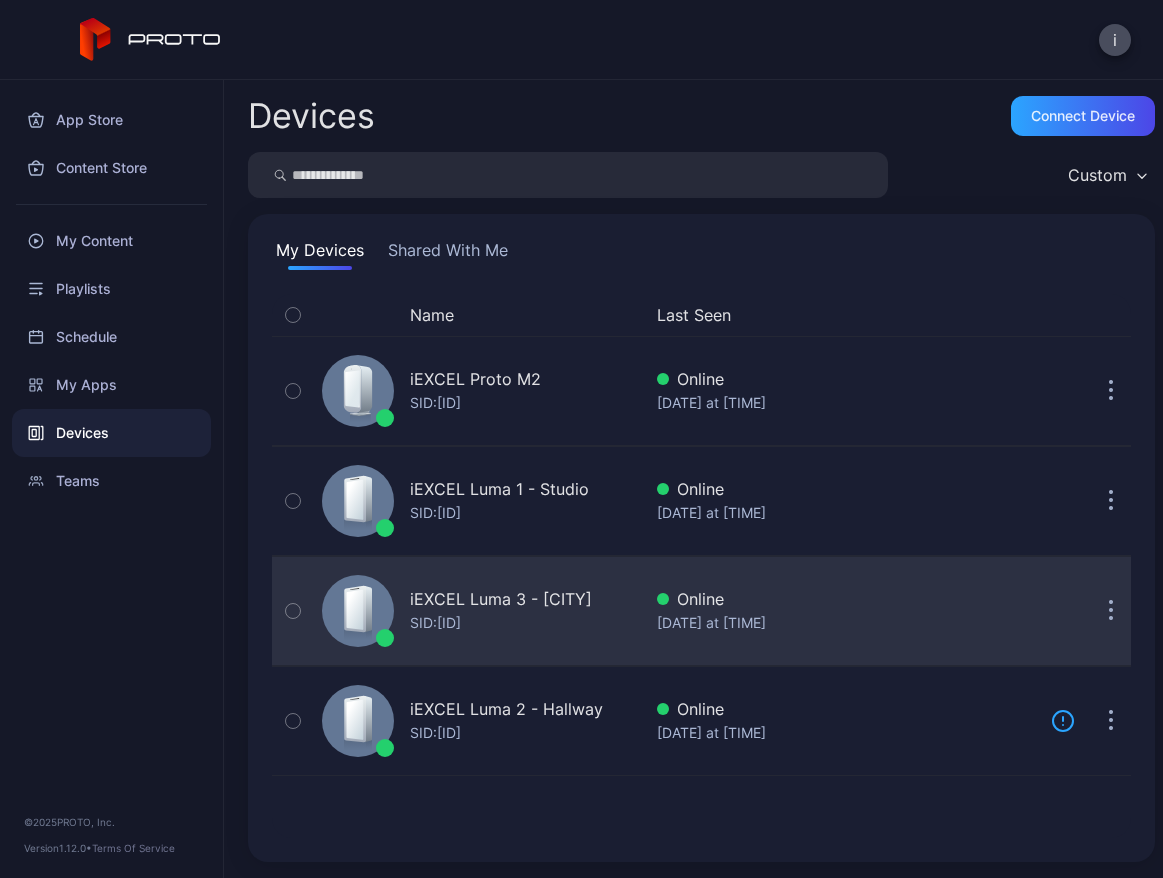 click on "SID:  [ID]" at bounding box center (435, 623) 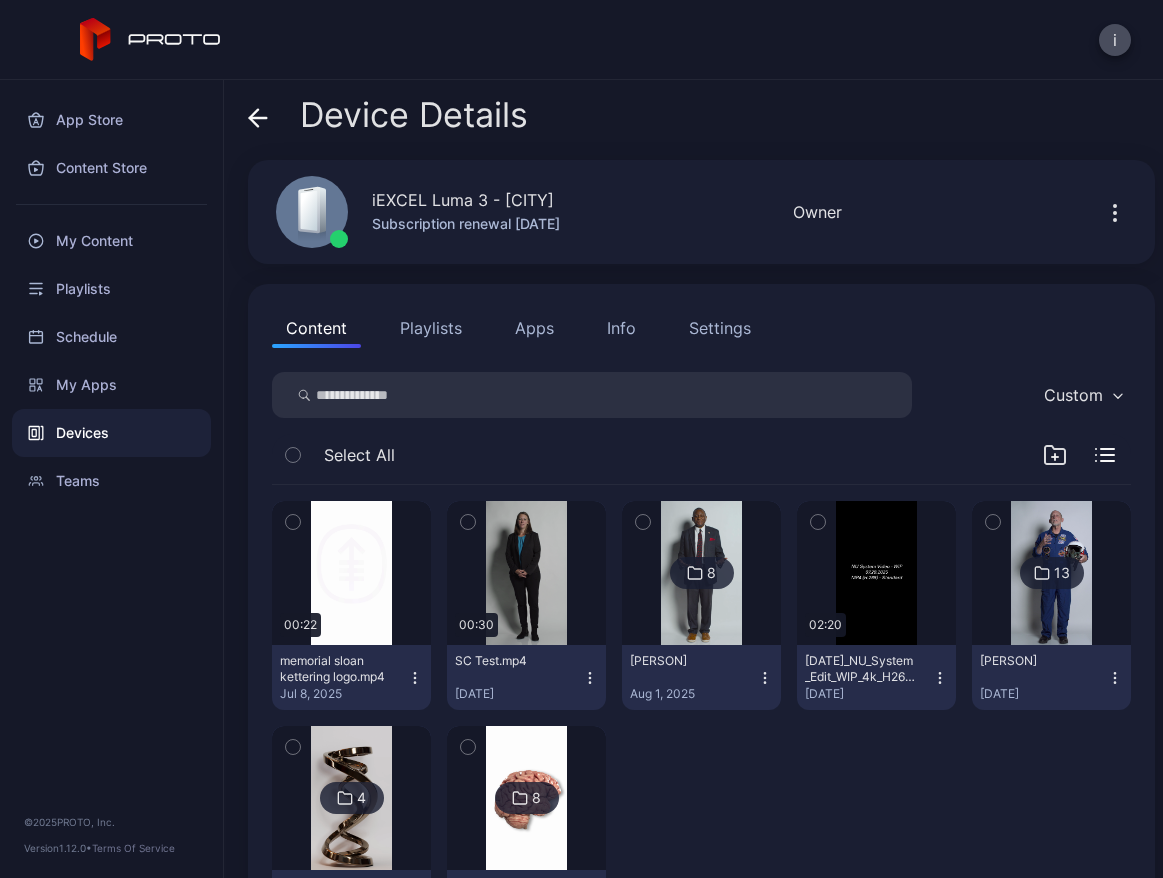 click at bounding box center (258, 115) 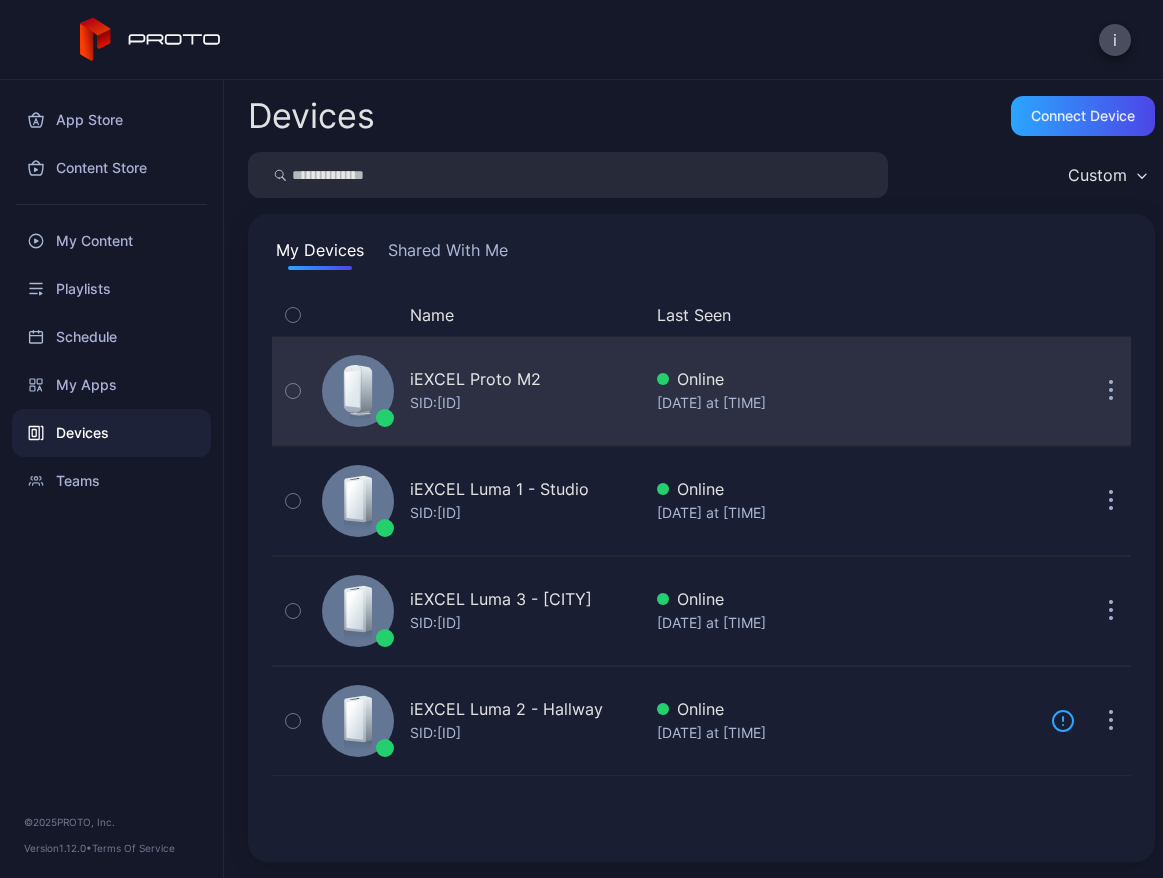 click on "iEXCEL Proto M2" at bounding box center (475, 379) 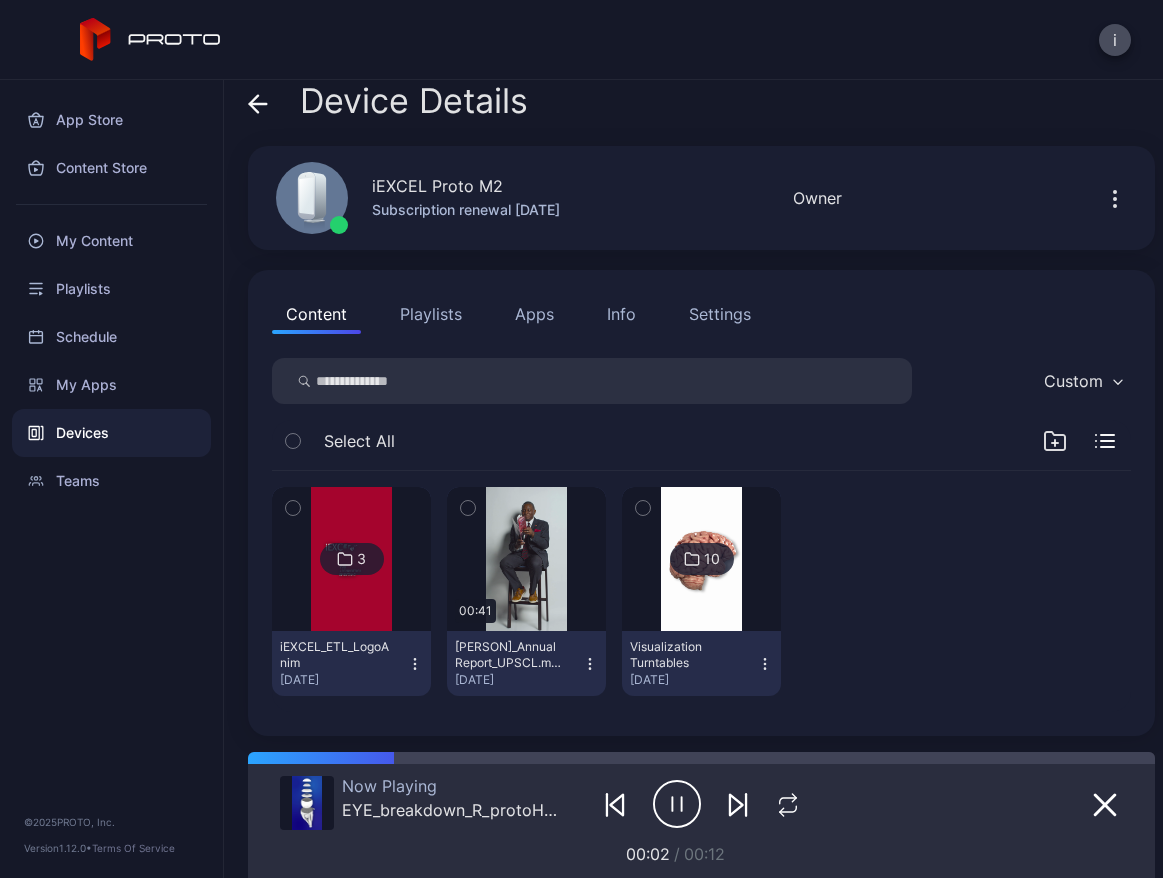 scroll, scrollTop: 0, scrollLeft: 0, axis: both 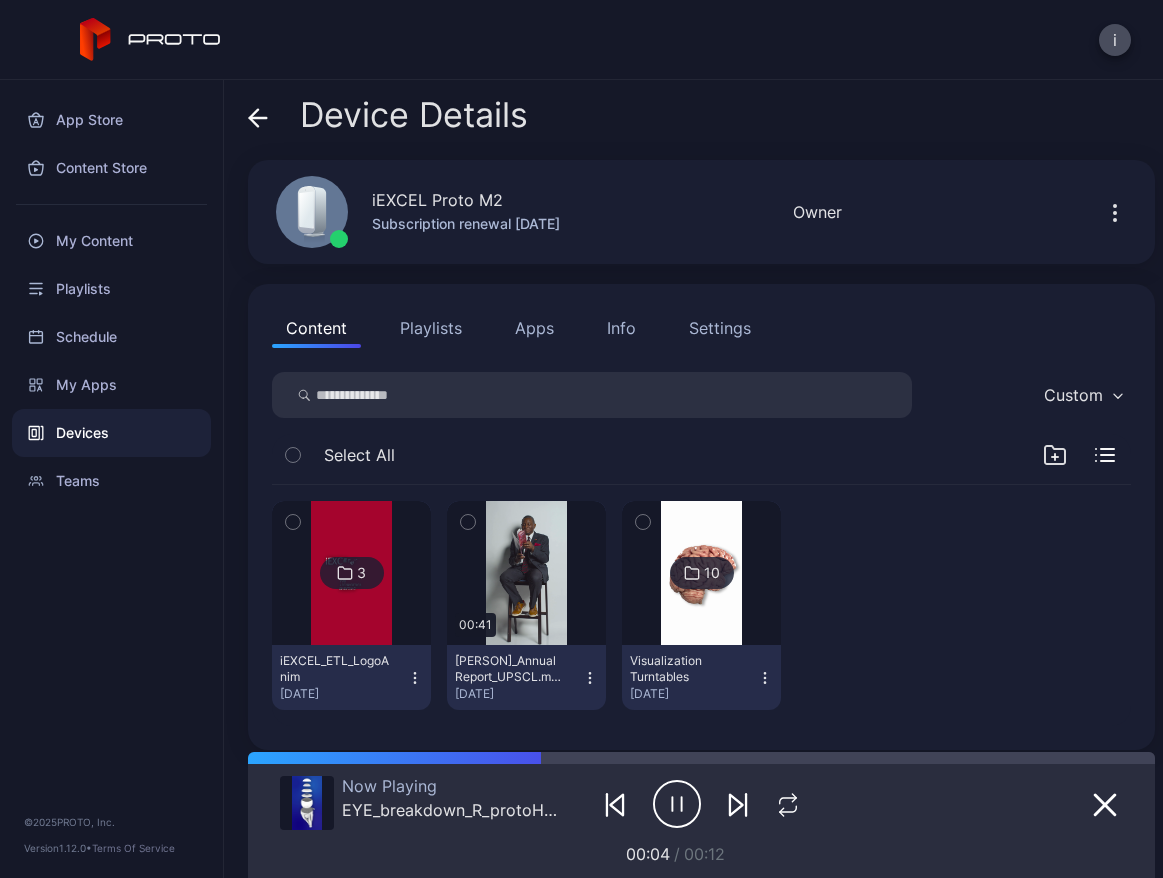 click 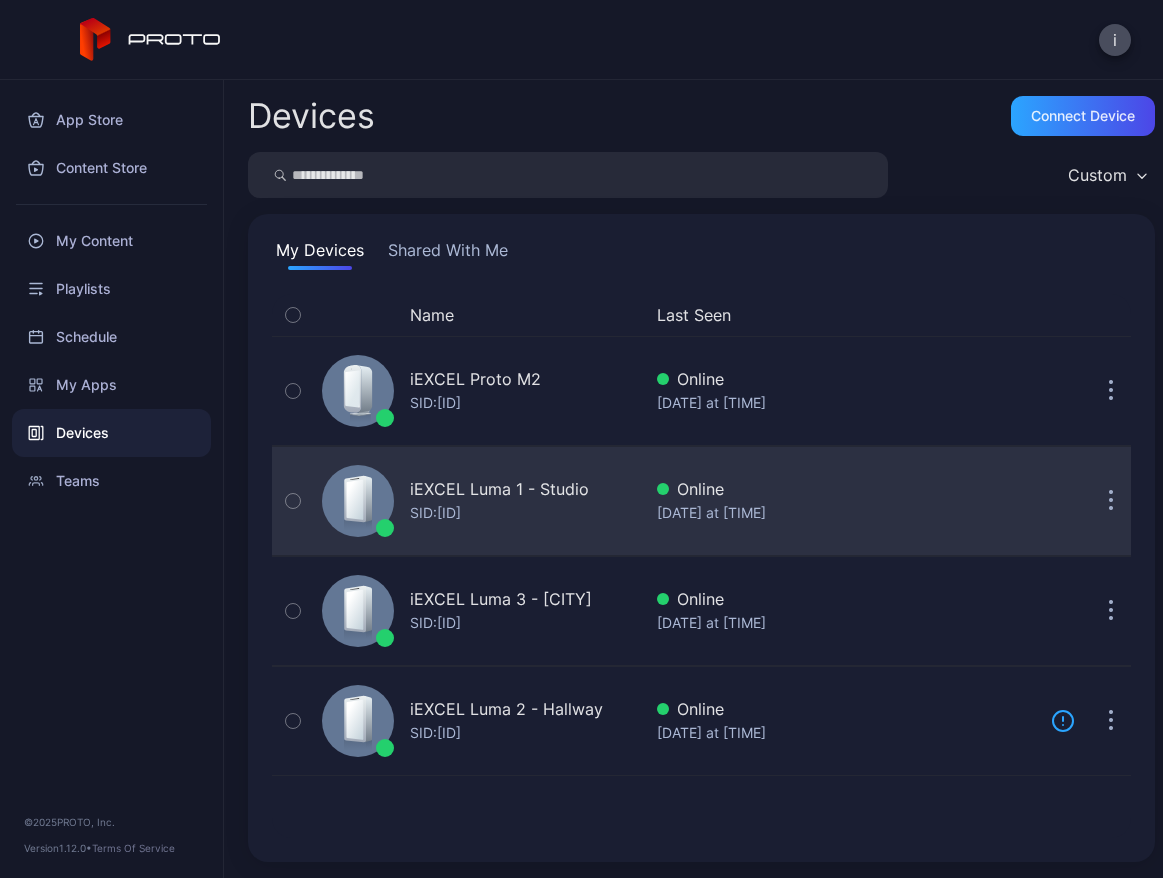 click on "iEXCEL Luma 1 - Studio" at bounding box center [499, 489] 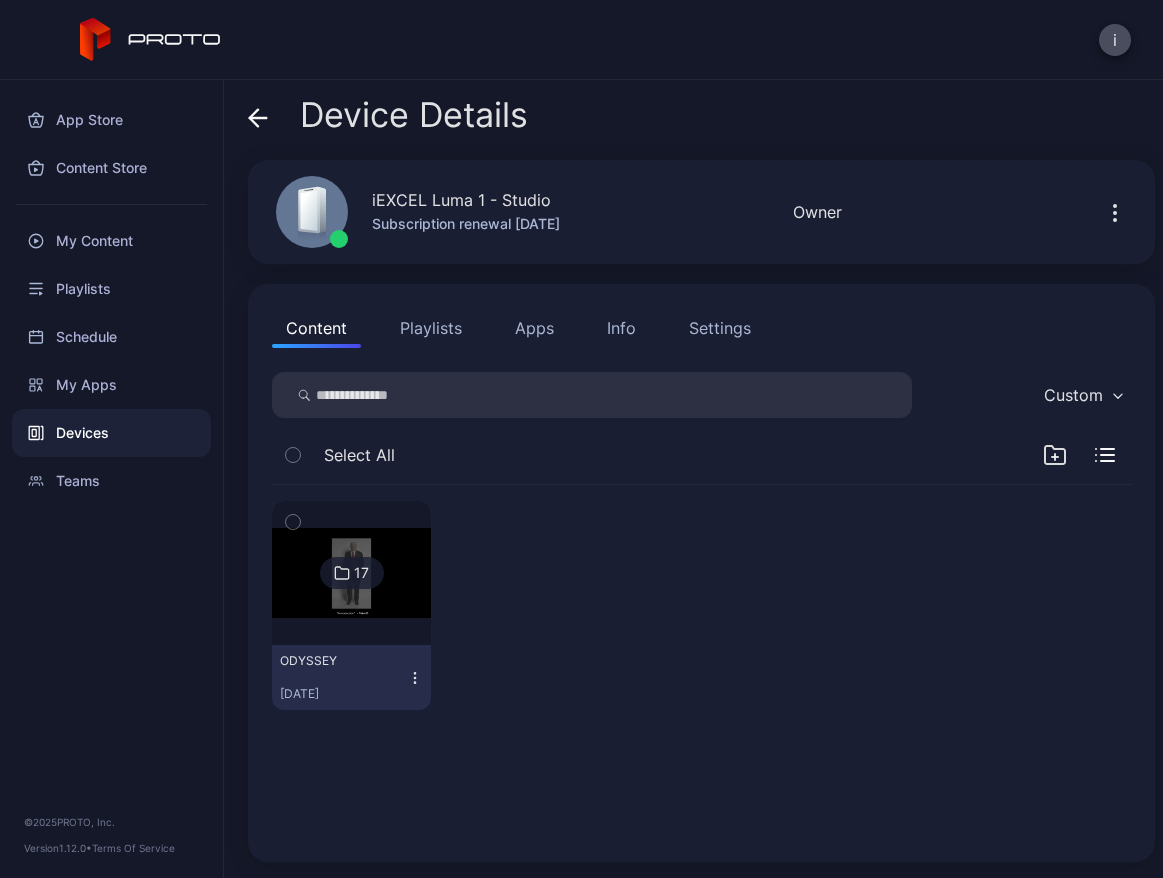 click 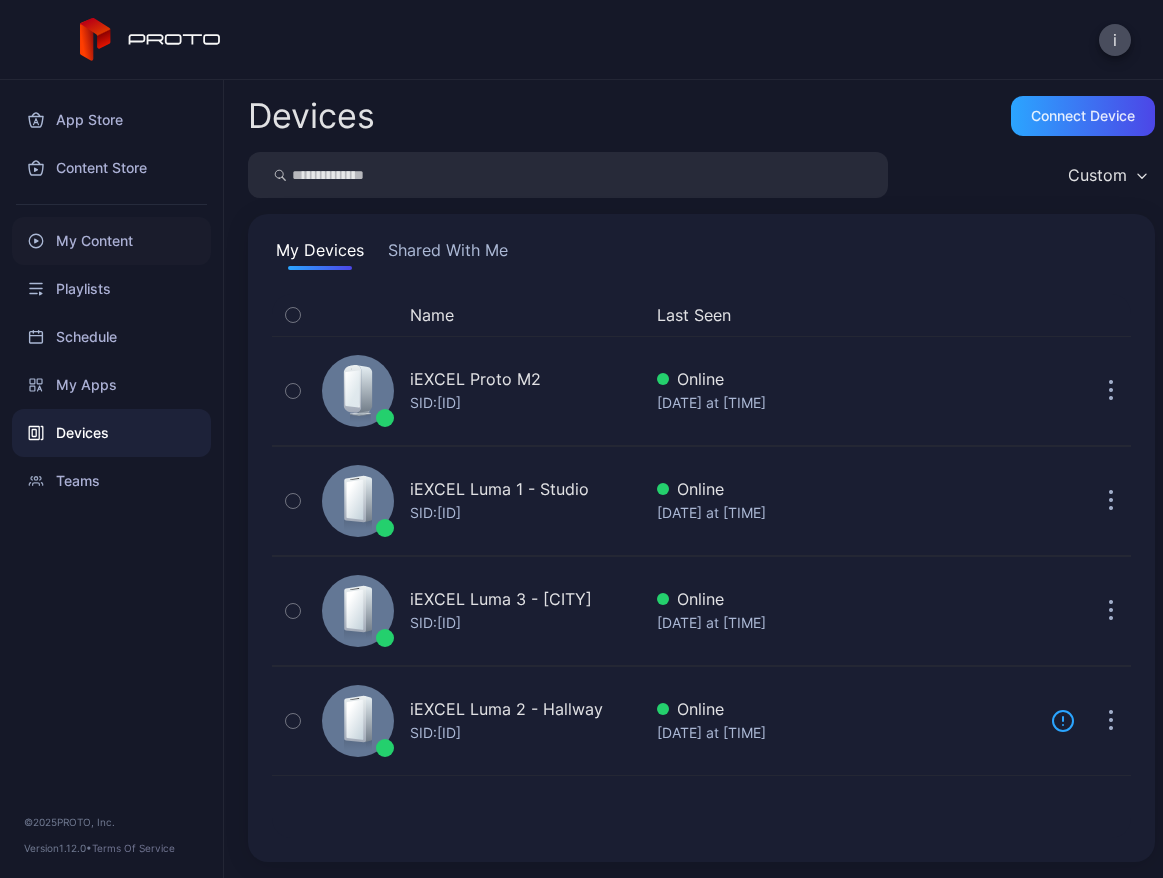 click on "My Content" at bounding box center [111, 241] 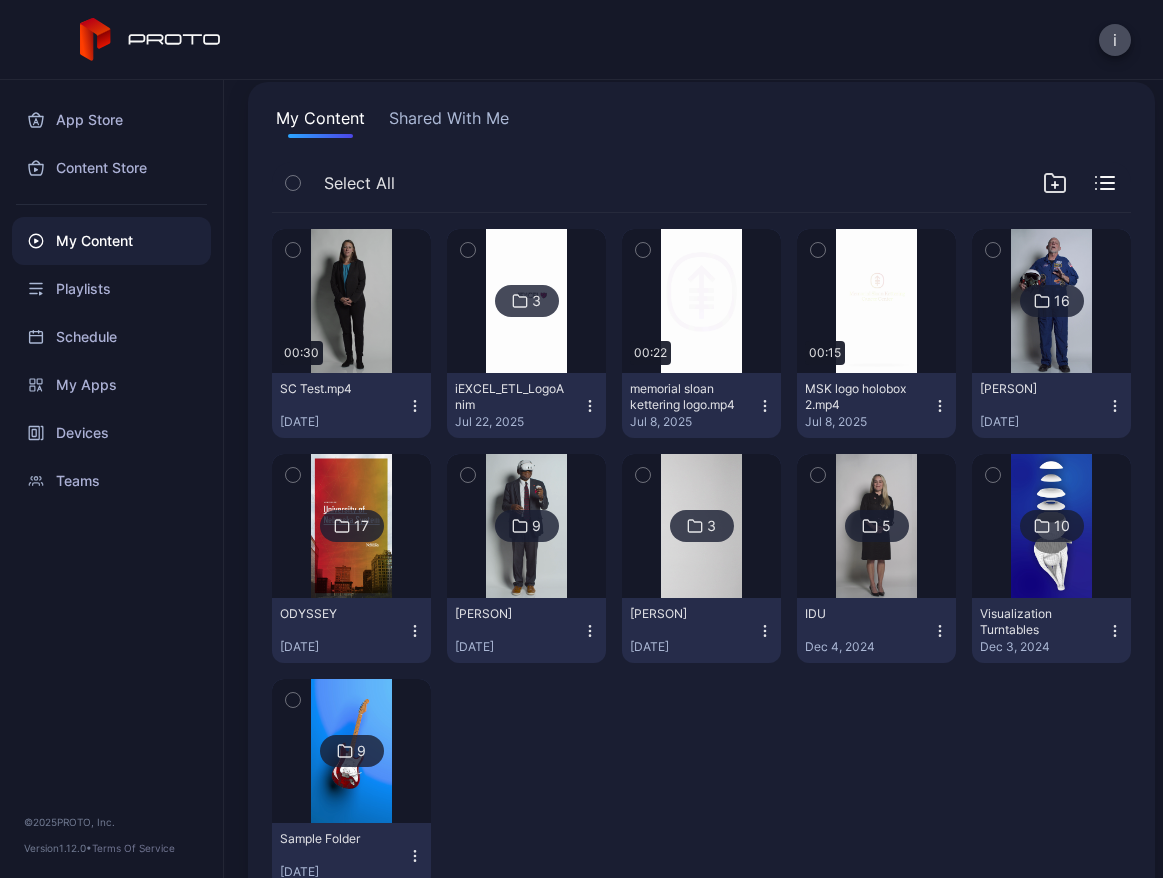 scroll, scrollTop: 102, scrollLeft: 0, axis: vertical 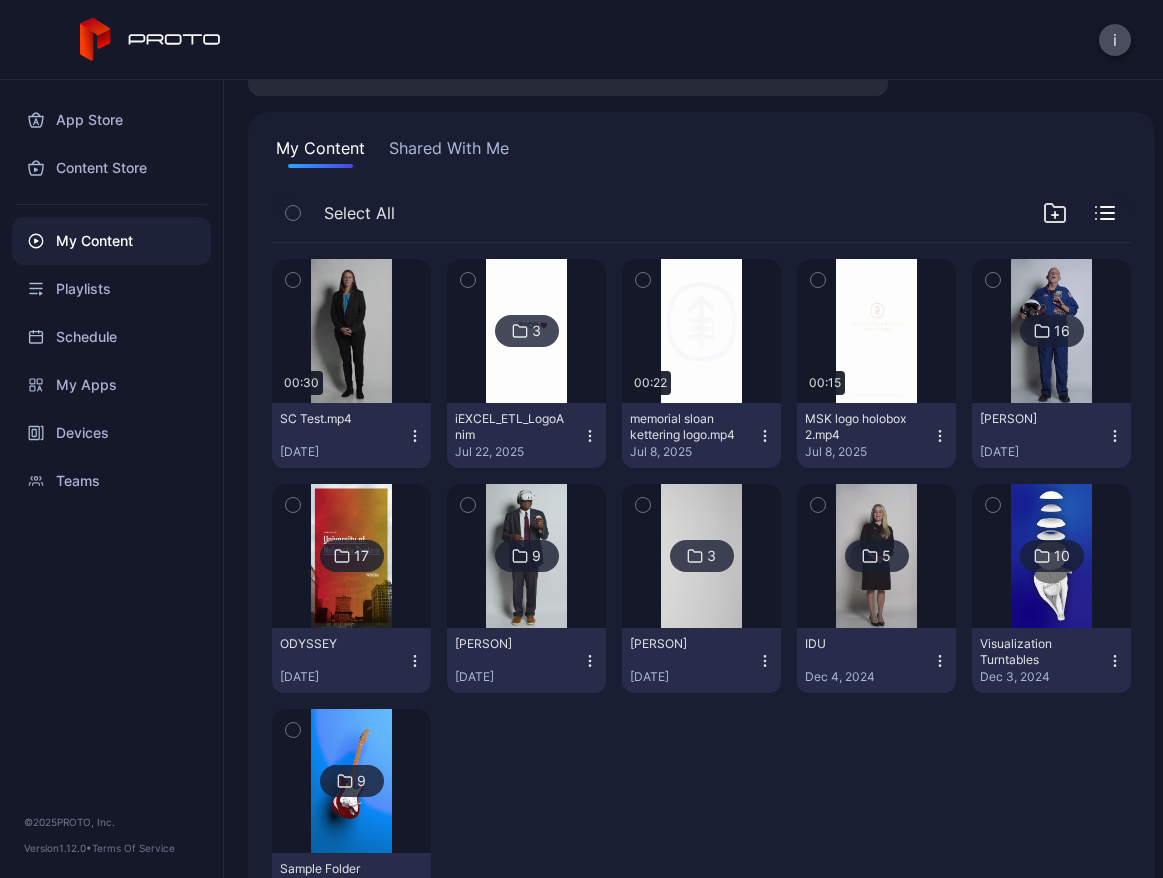 click 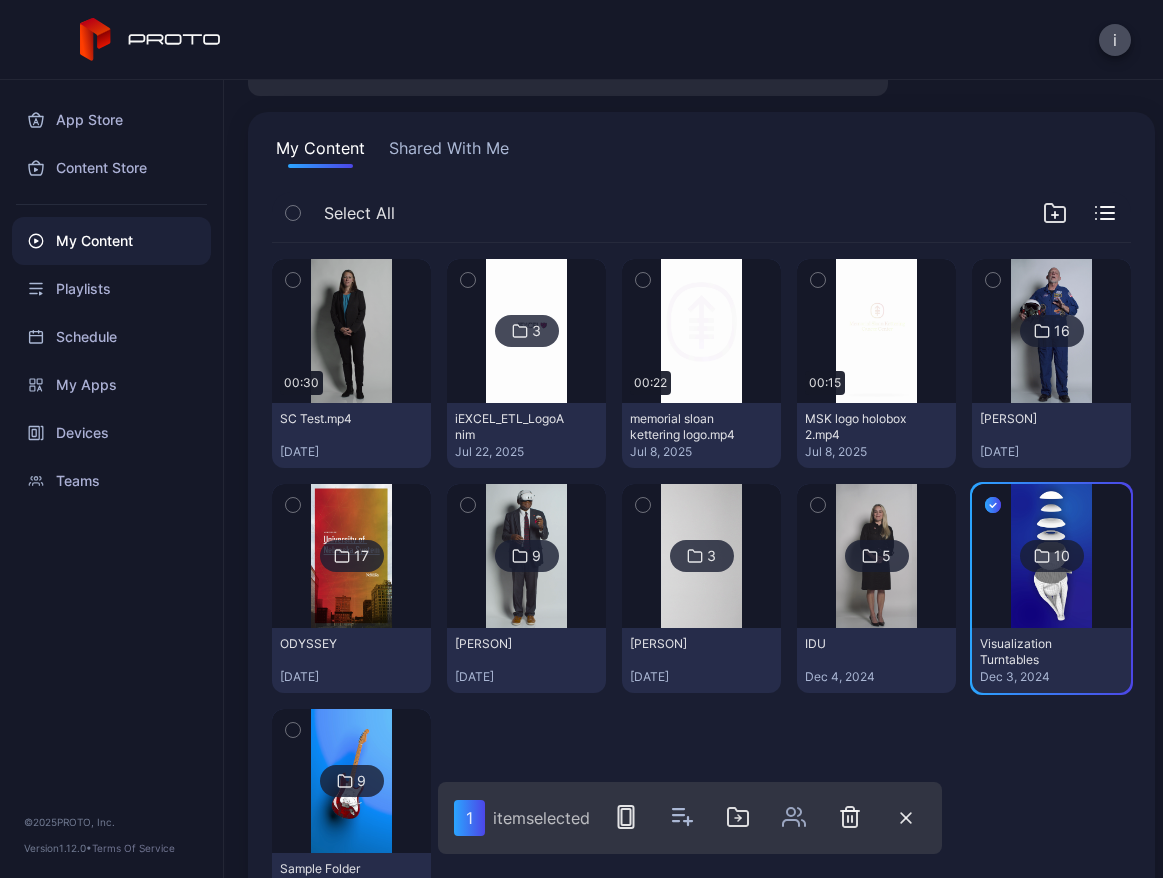 type 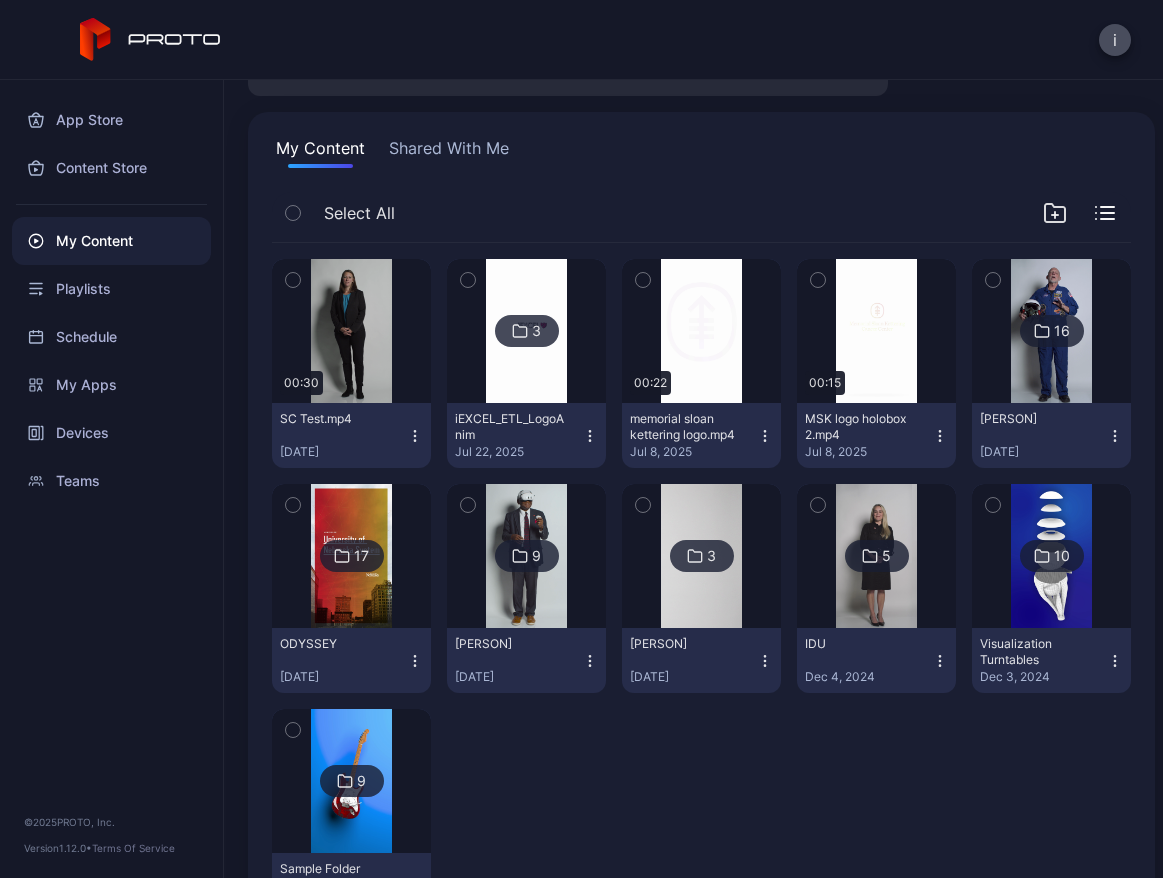 click 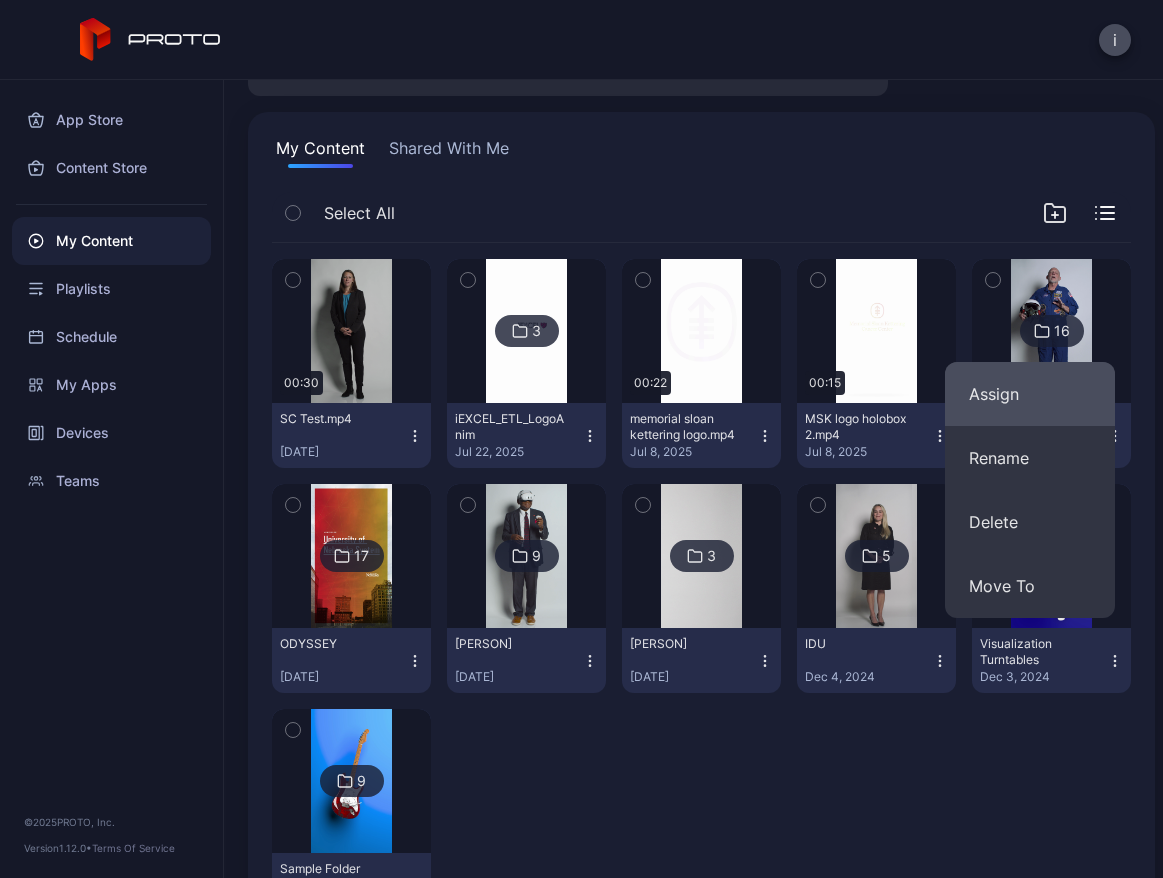 click on "Assign" at bounding box center (1030, 394) 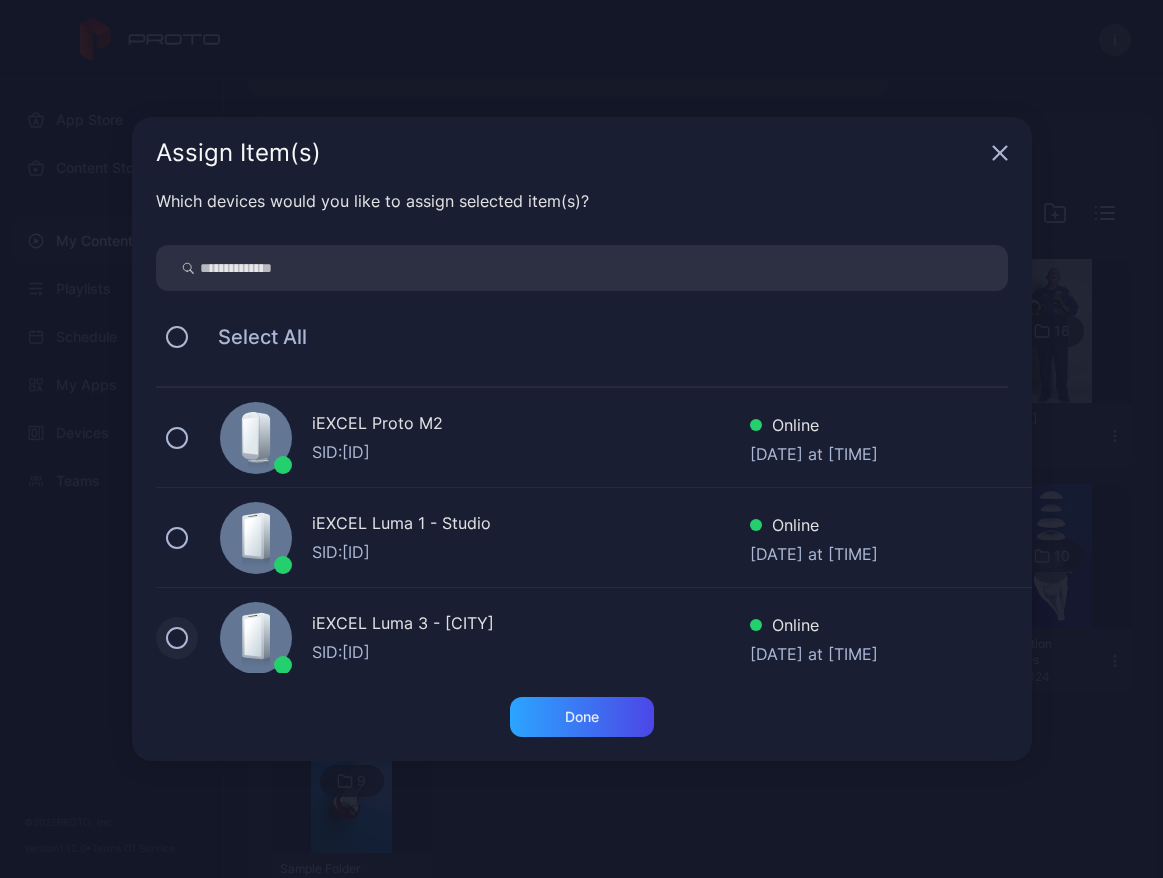 click at bounding box center [177, 638] 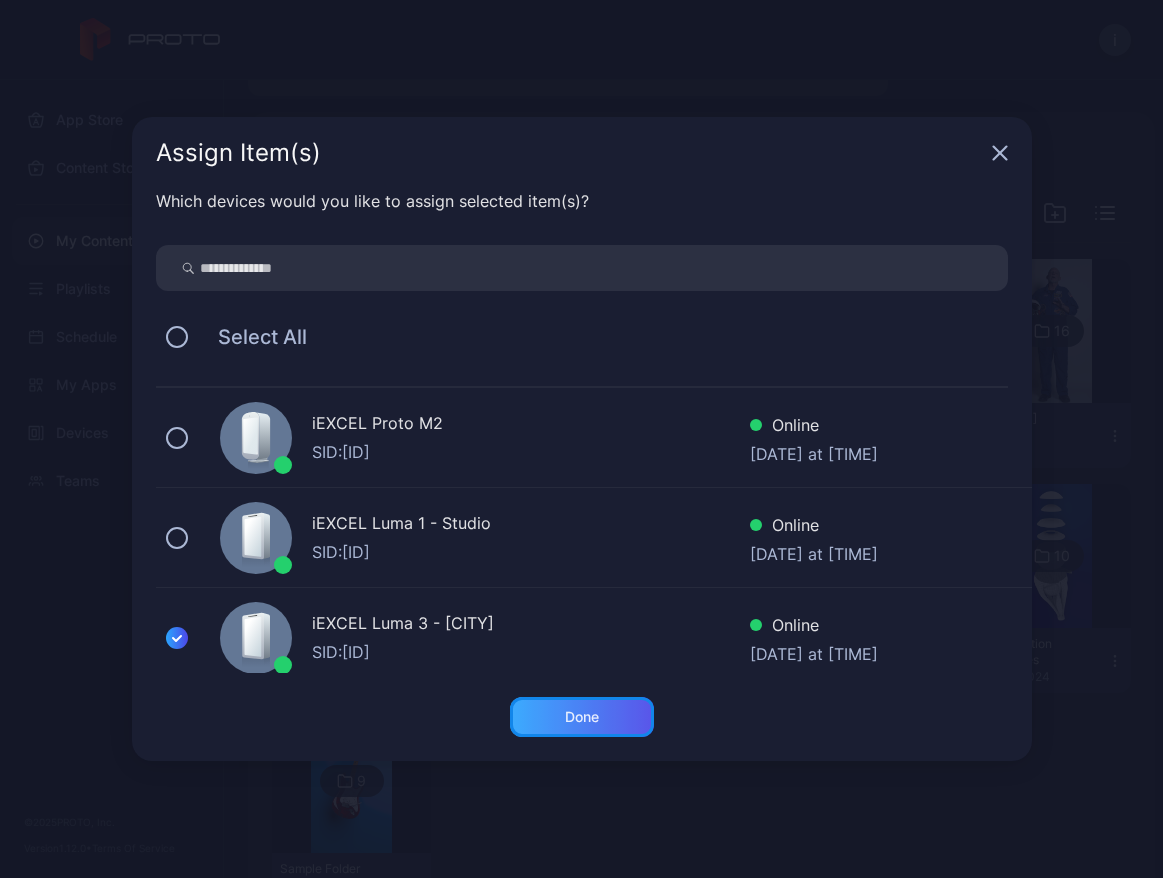 click on "Done" at bounding box center (582, 717) 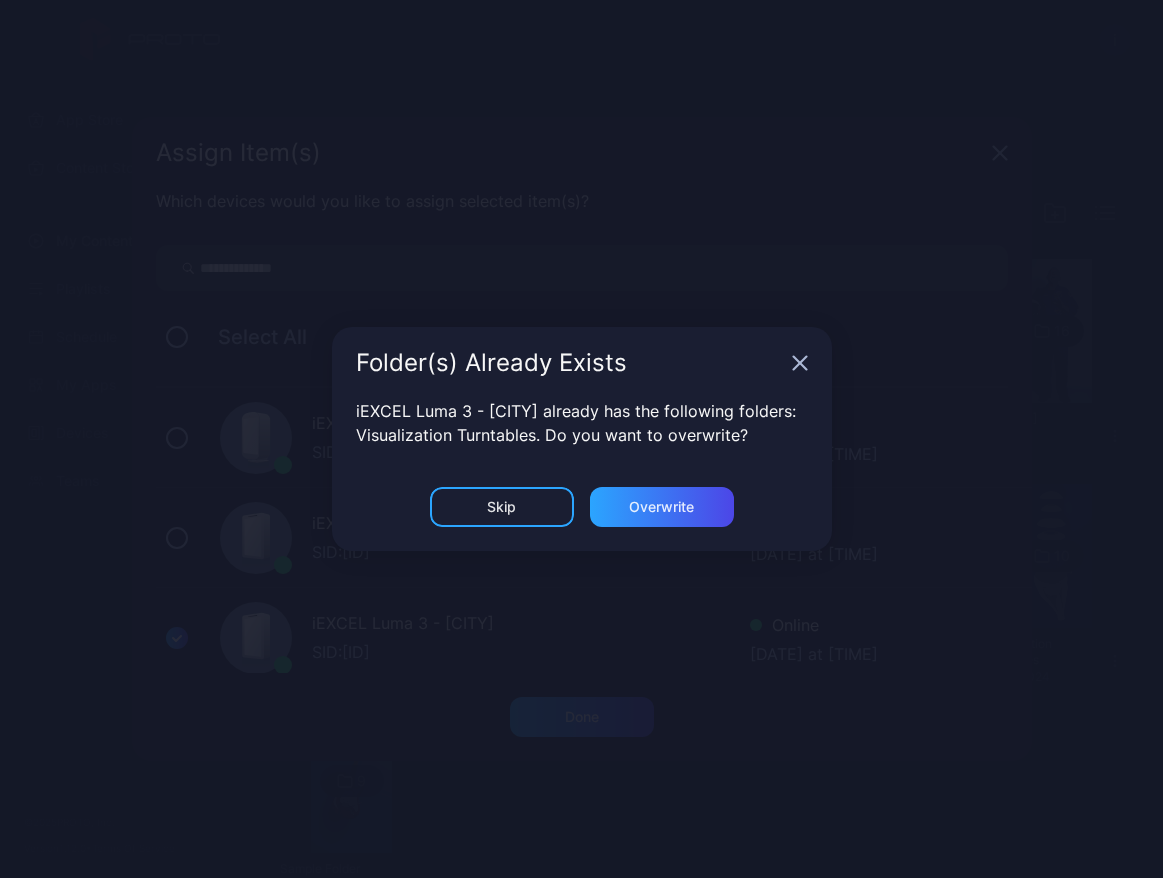 drag, startPoint x: 805, startPoint y: 366, endPoint x: 572, endPoint y: 481, distance: 259.83456 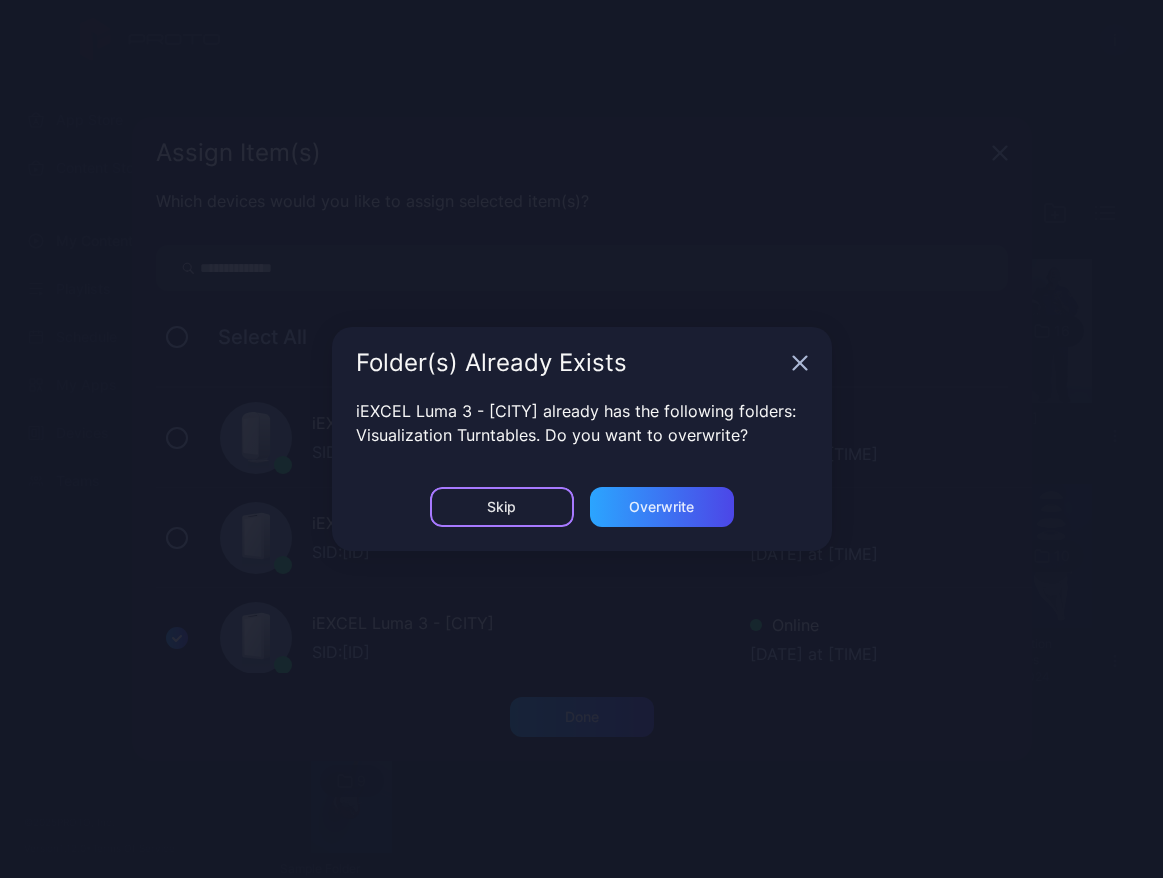 click on "Skip" at bounding box center [502, 507] 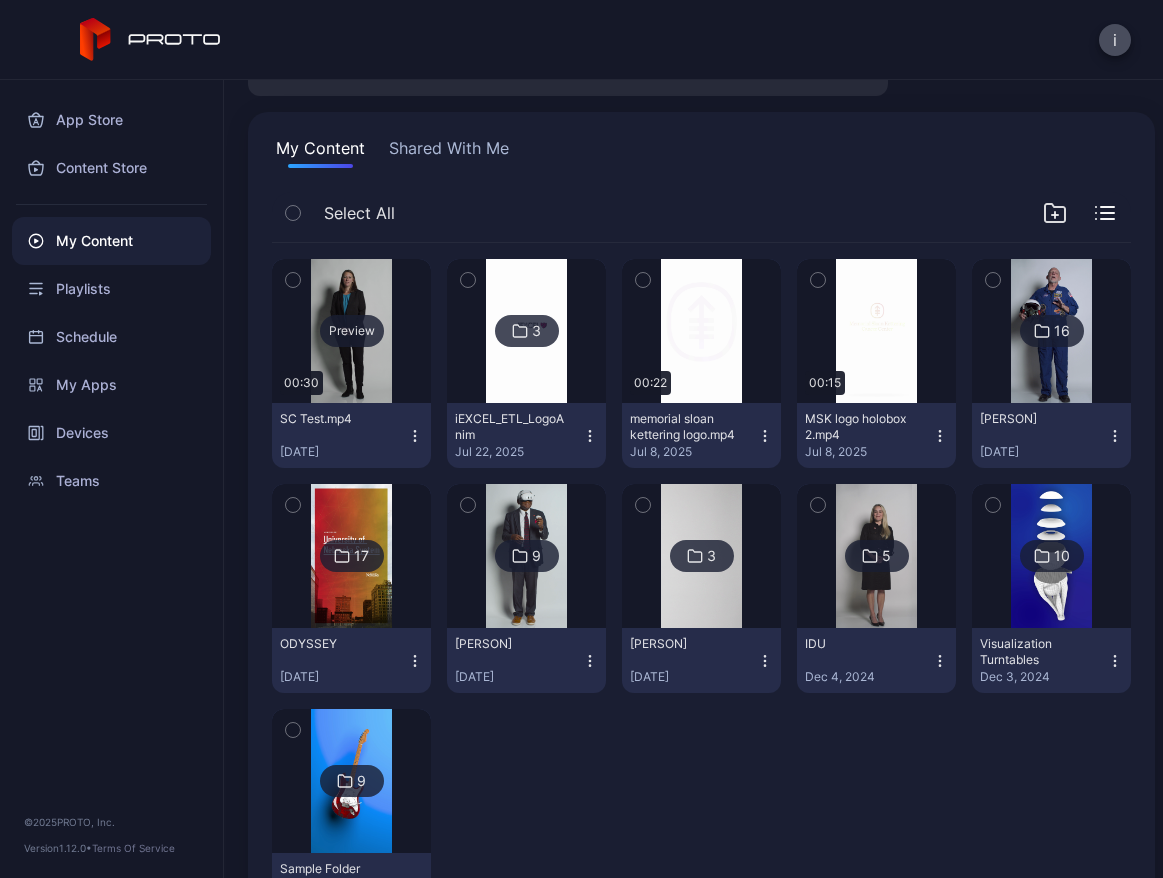 scroll, scrollTop: 0, scrollLeft: 0, axis: both 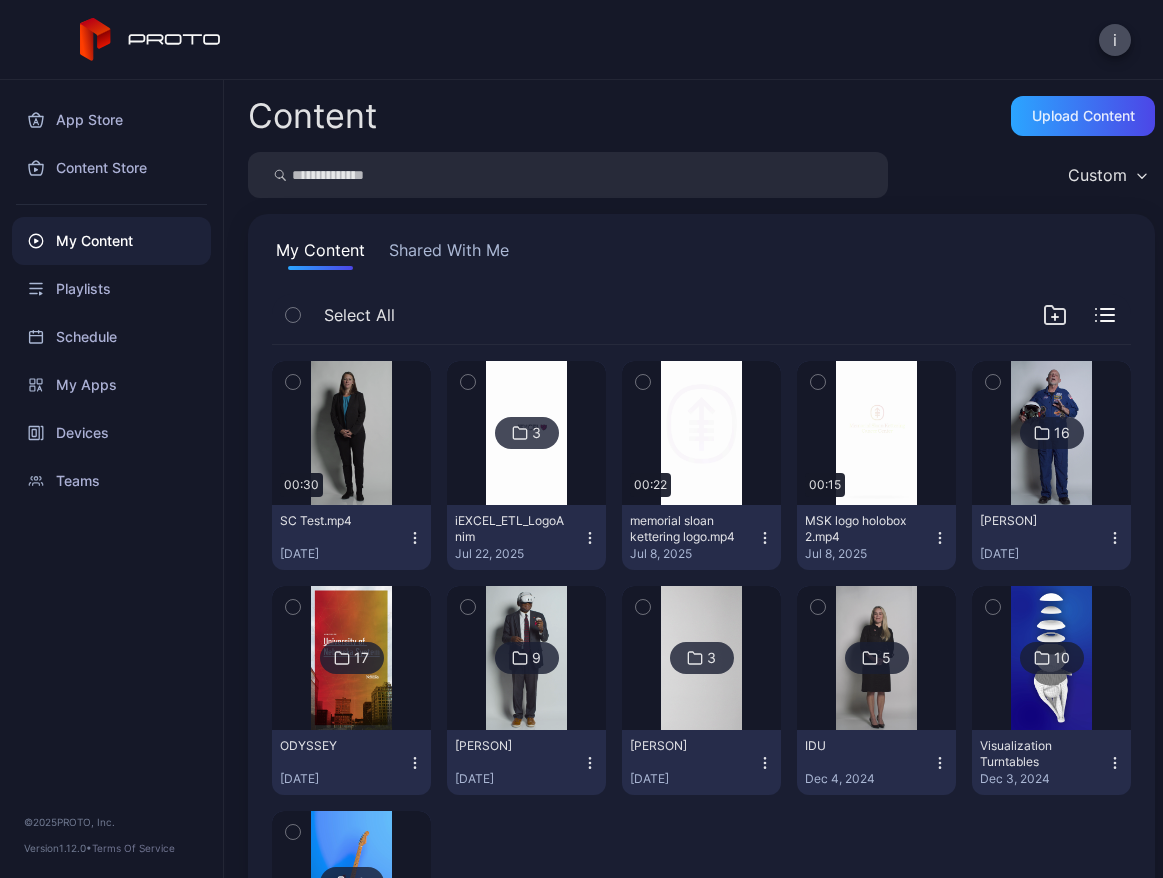 click on "Shared With Me" at bounding box center (449, 254) 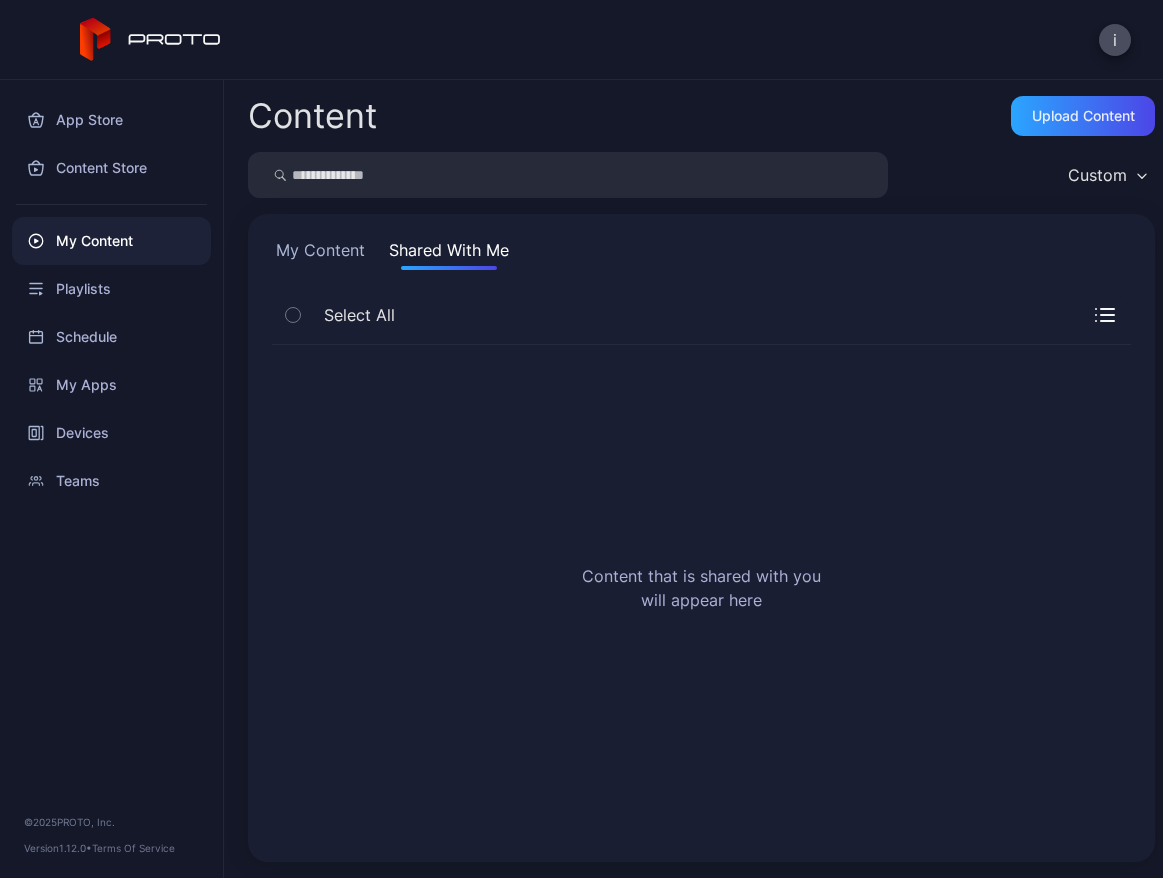 click on "My Content" at bounding box center (320, 254) 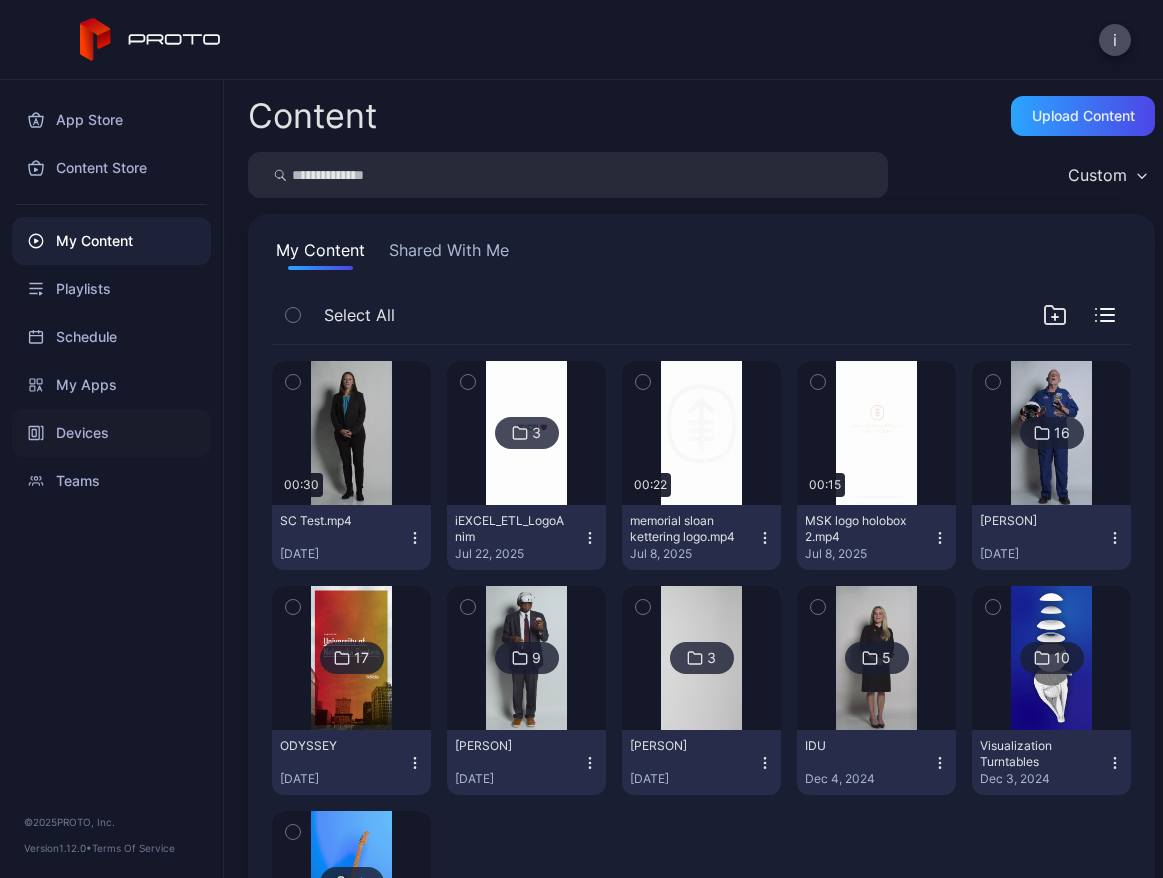 click on "Devices" at bounding box center (111, 433) 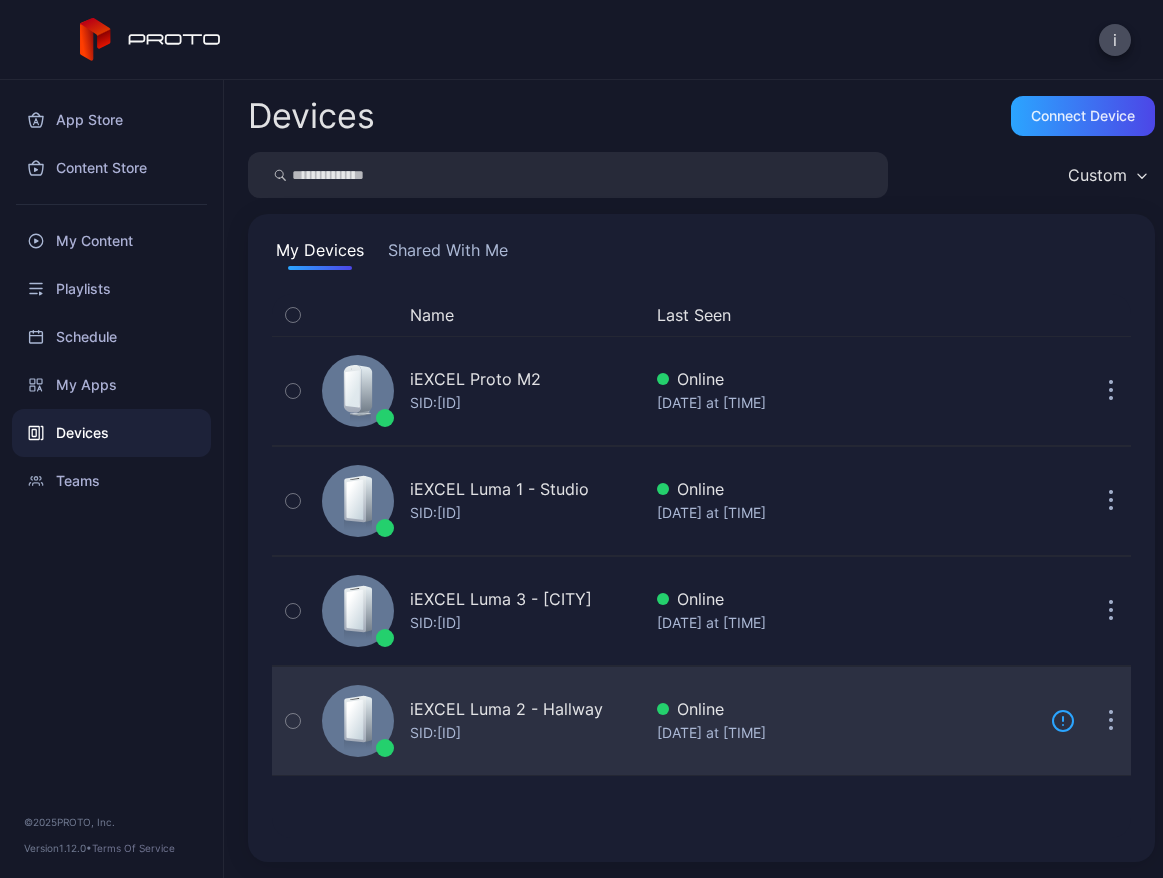 click at bounding box center (1111, 721) 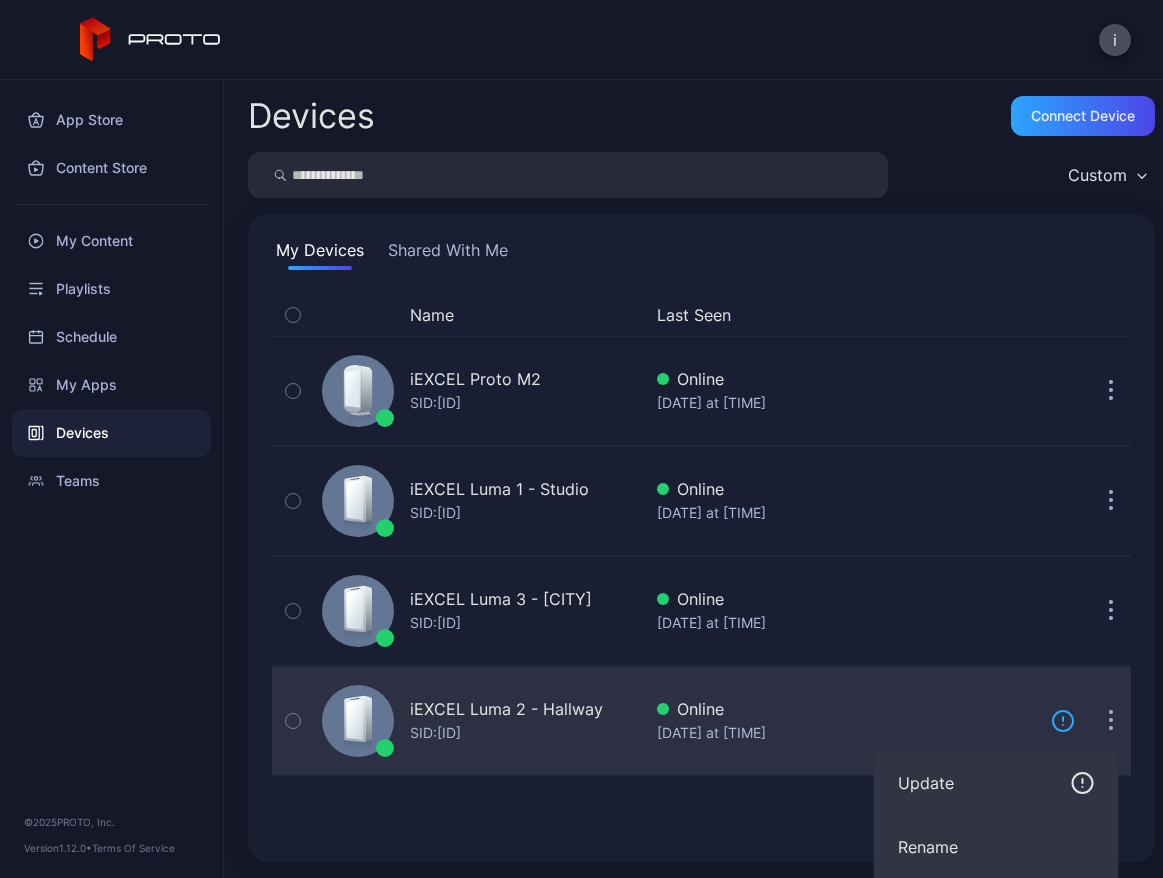 click at bounding box center [1111, 721] 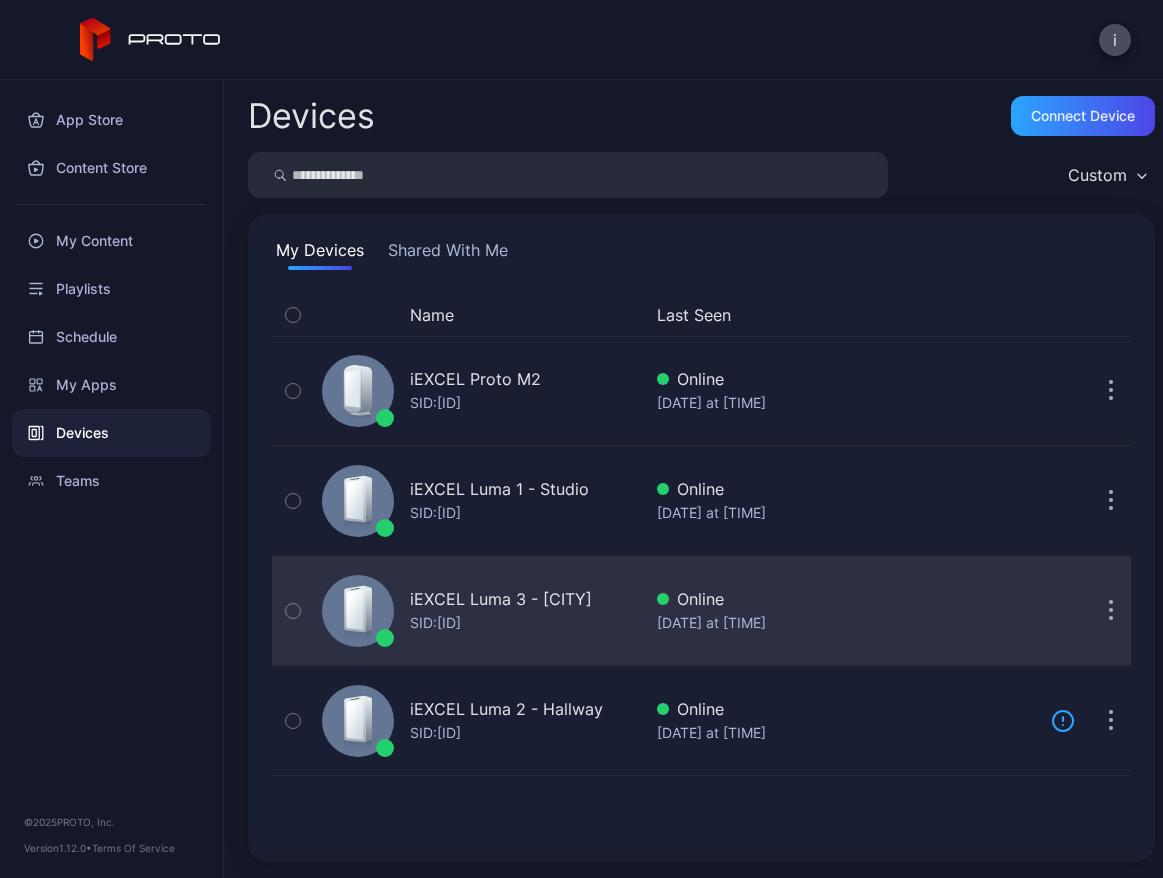 click on "Online" at bounding box center (846, 599) 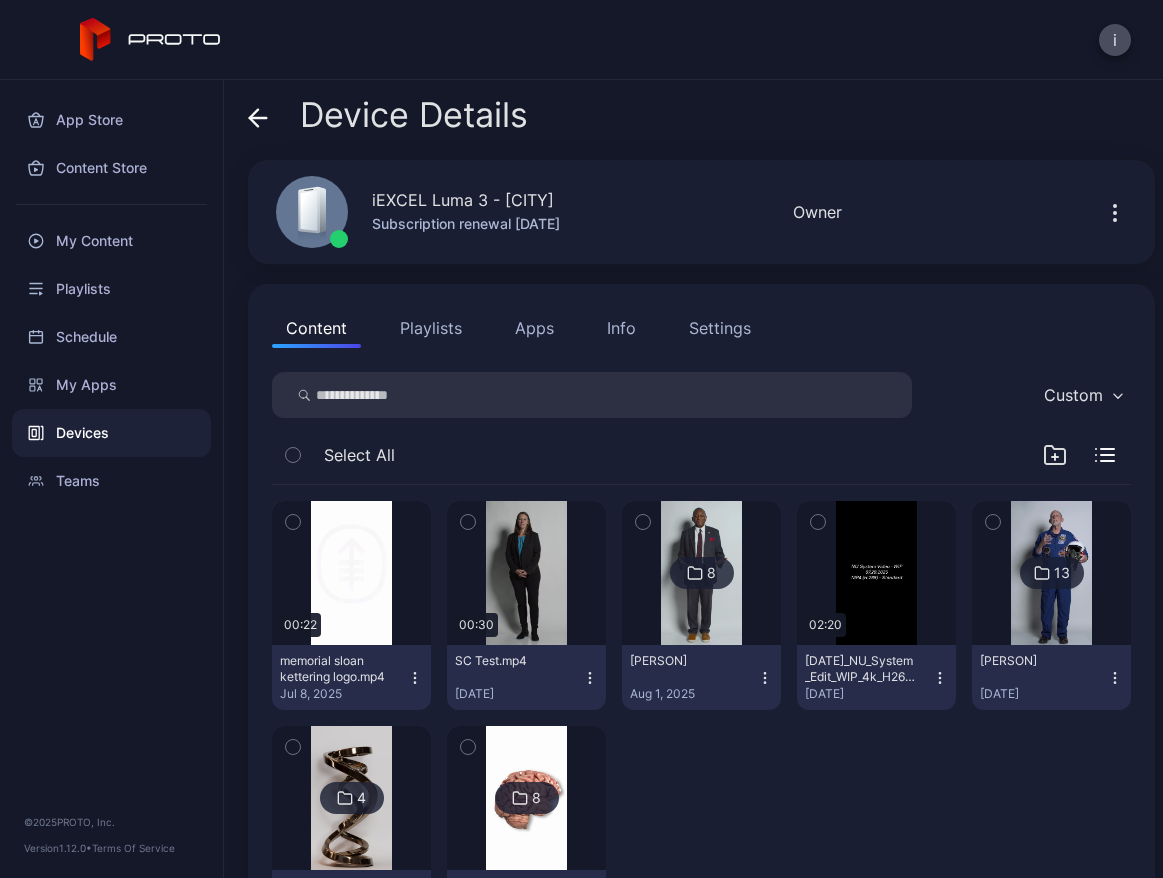 scroll, scrollTop: 112, scrollLeft: 0, axis: vertical 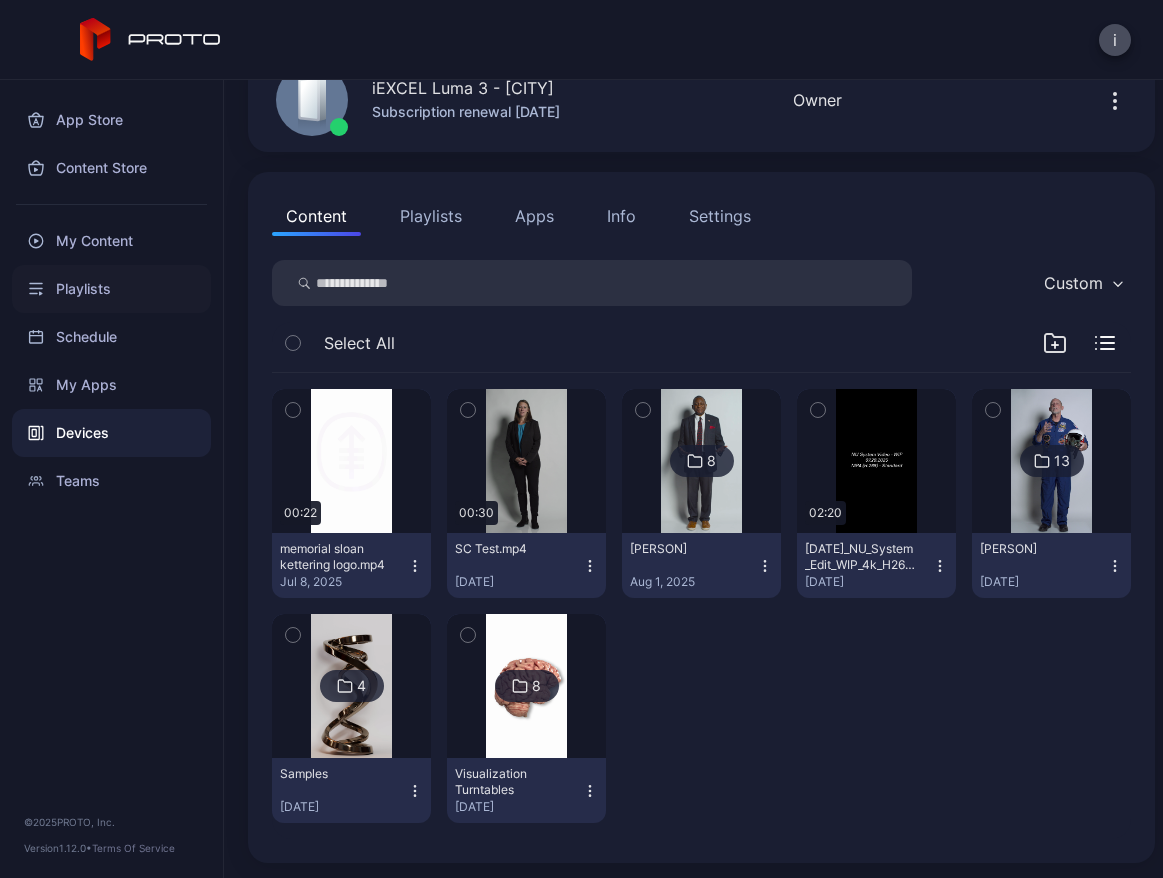 click on "Playlists" at bounding box center [111, 289] 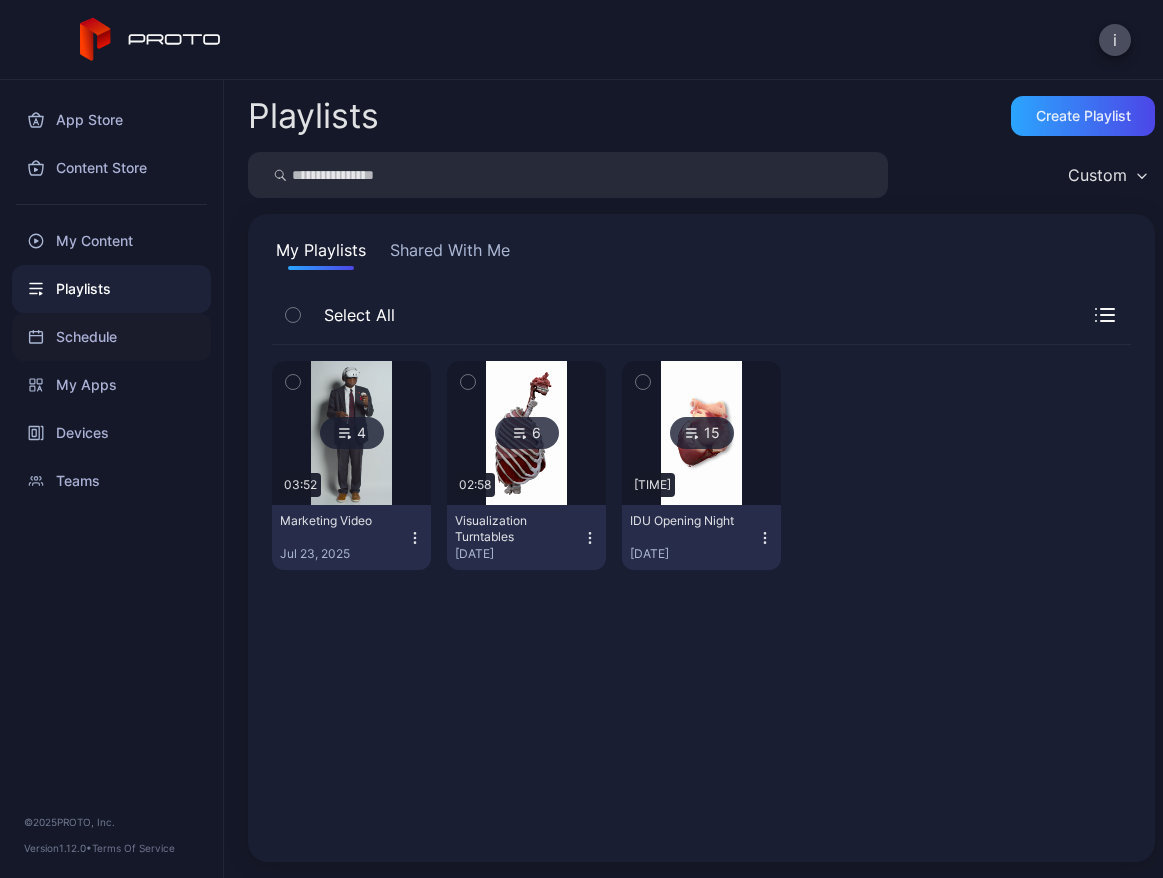 click on "Schedule" at bounding box center [111, 337] 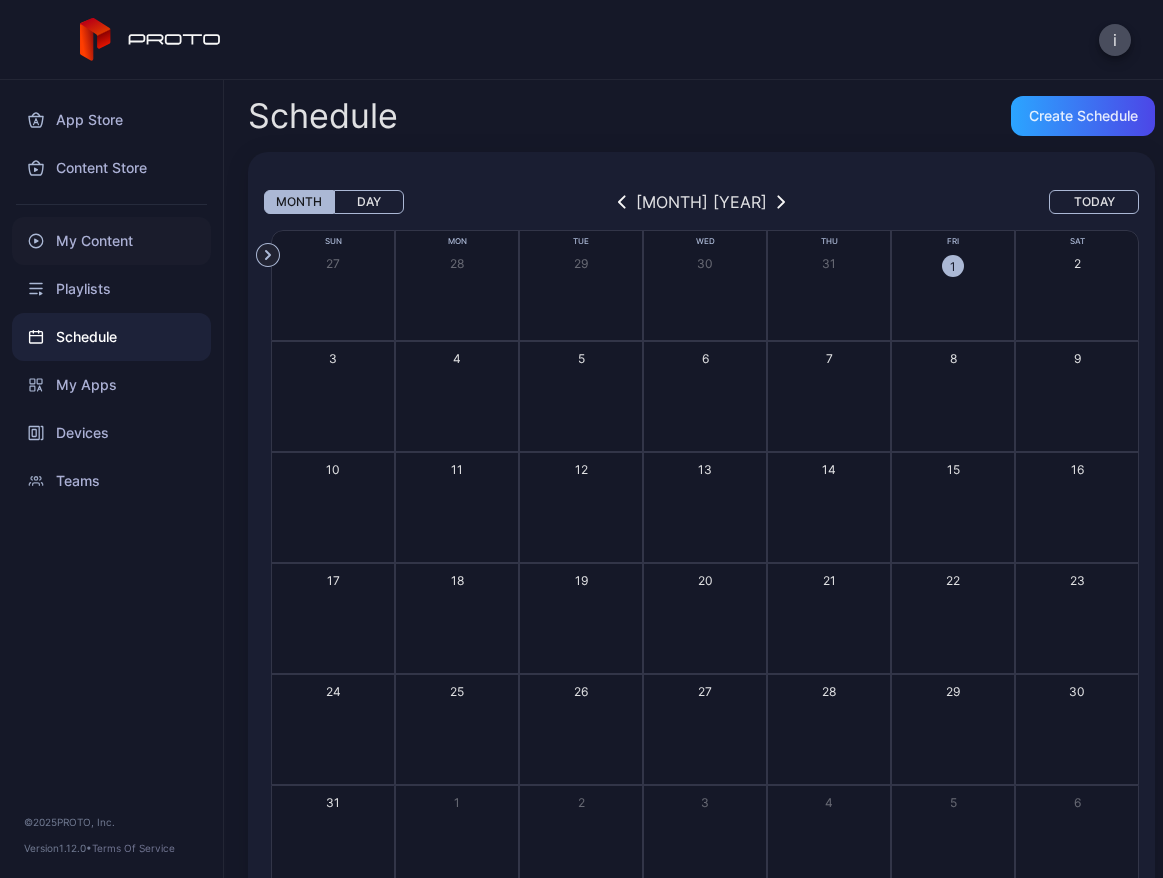 click on "My Content" at bounding box center (111, 241) 